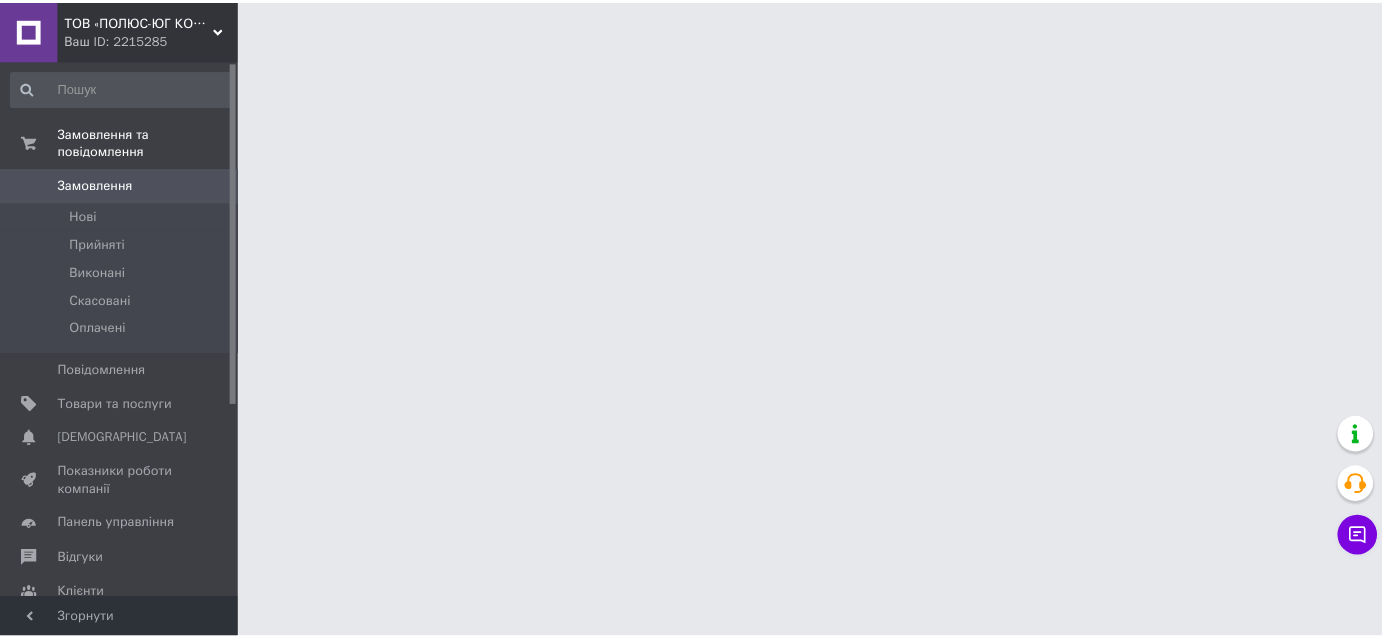 scroll, scrollTop: 0, scrollLeft: 0, axis: both 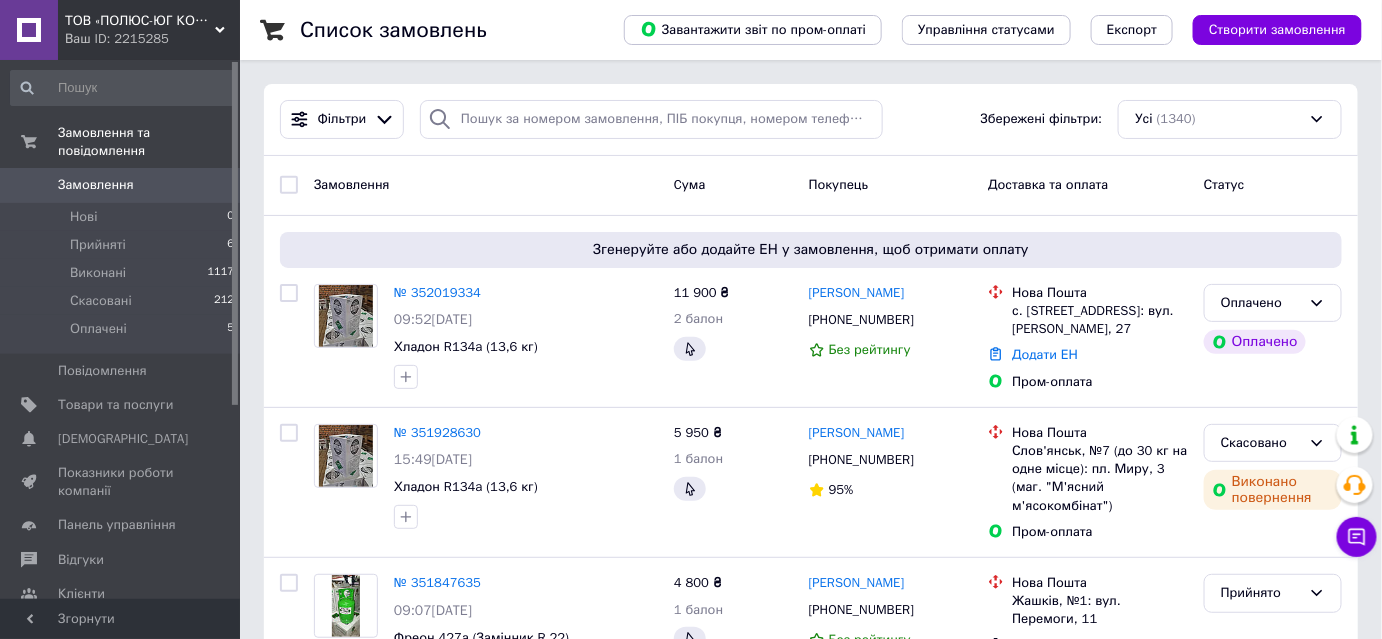 click on "Фільтри Збережені фільтри: Усі (1340)" at bounding box center [811, 119] 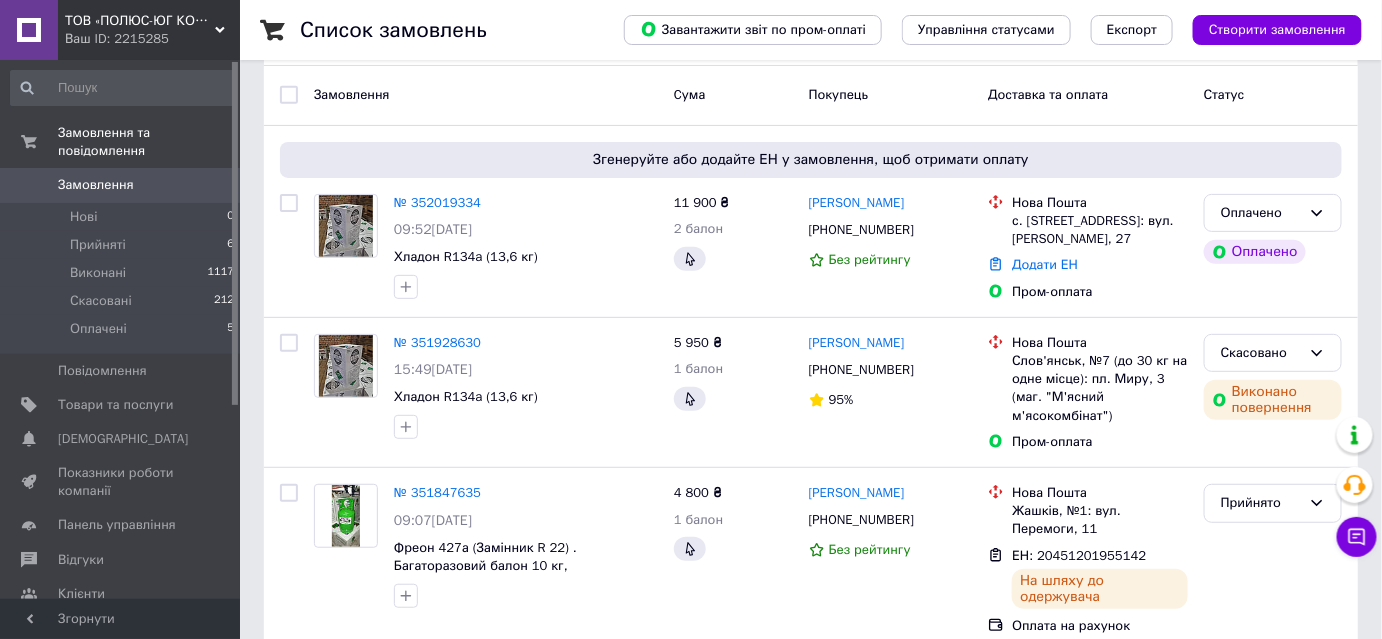 scroll, scrollTop: 0, scrollLeft: 0, axis: both 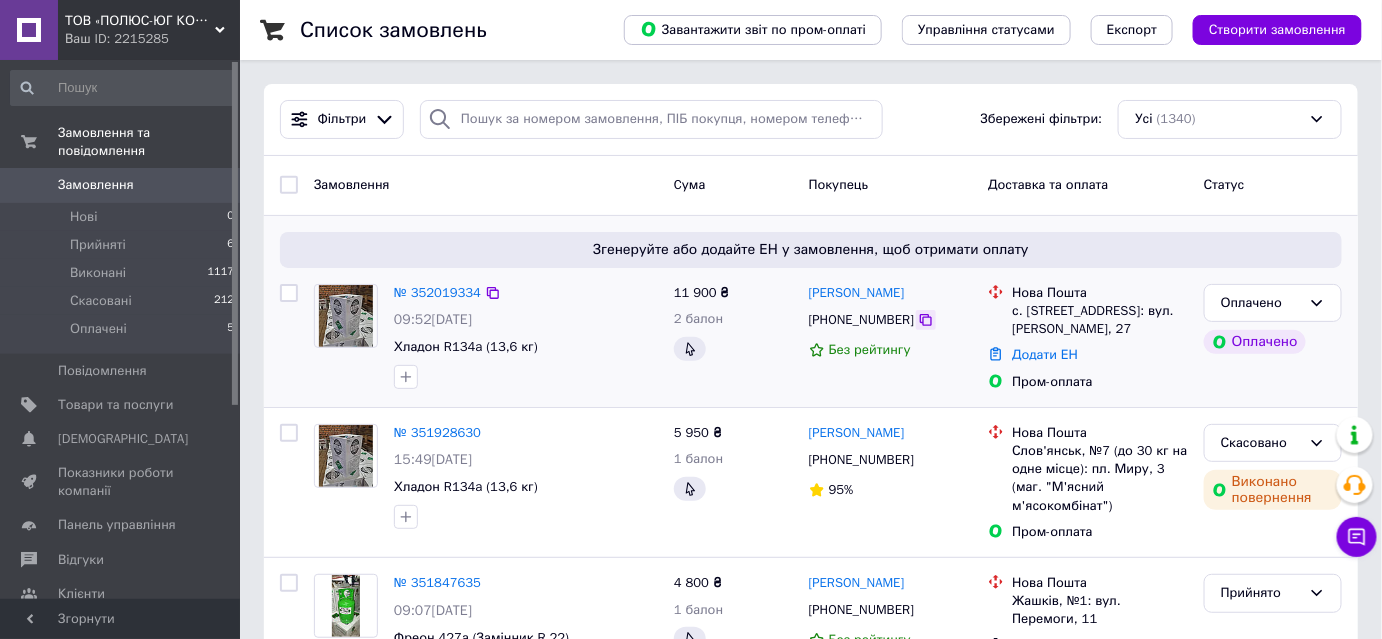 click 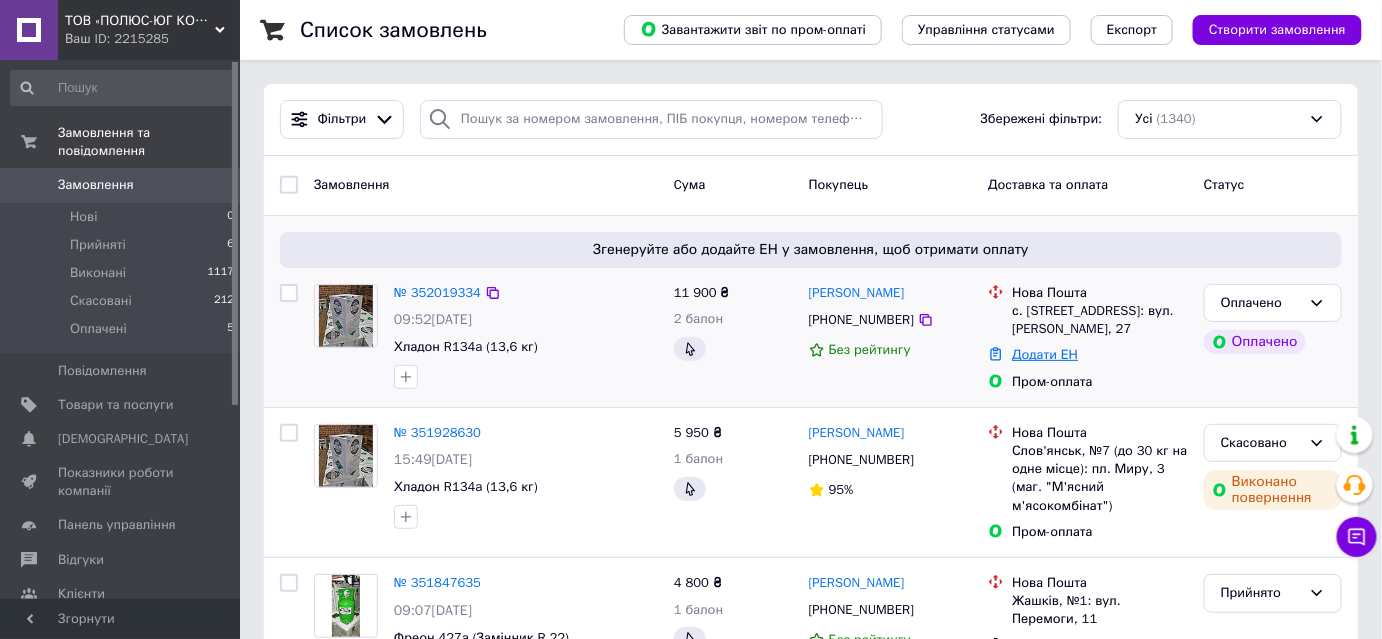 click on "Додати ЕН" at bounding box center [1045, 354] 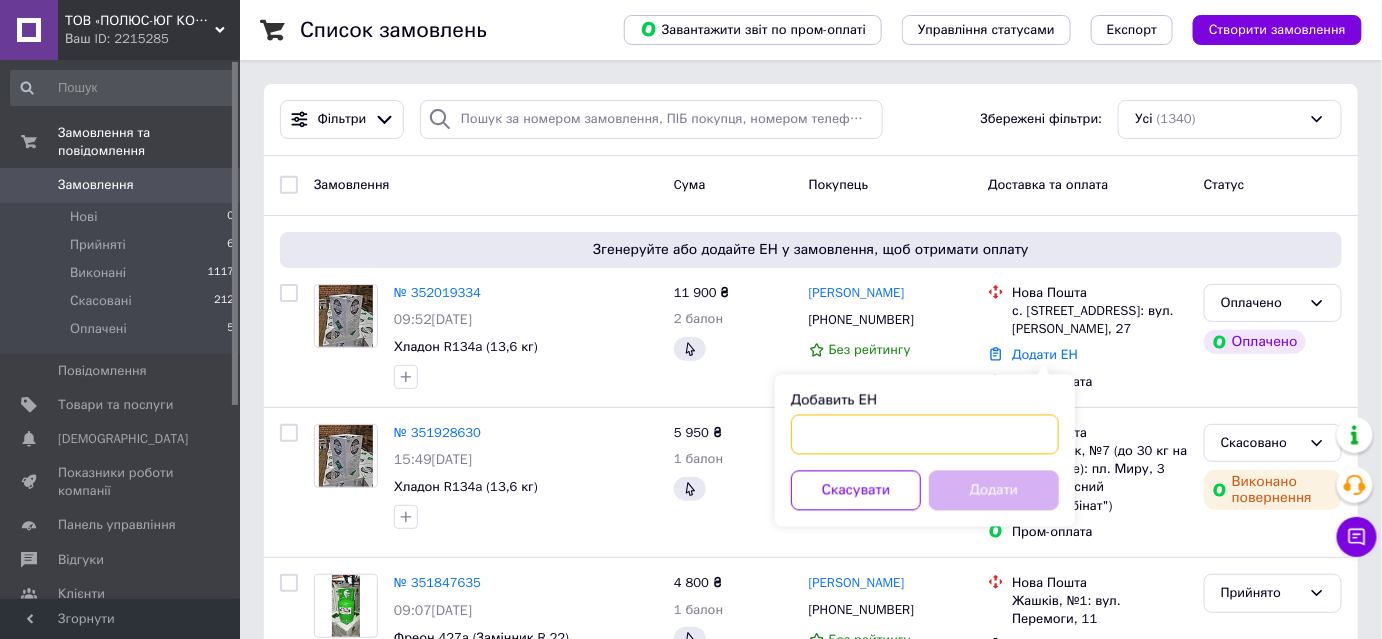 click on "Добавить ЕН" at bounding box center [925, 435] 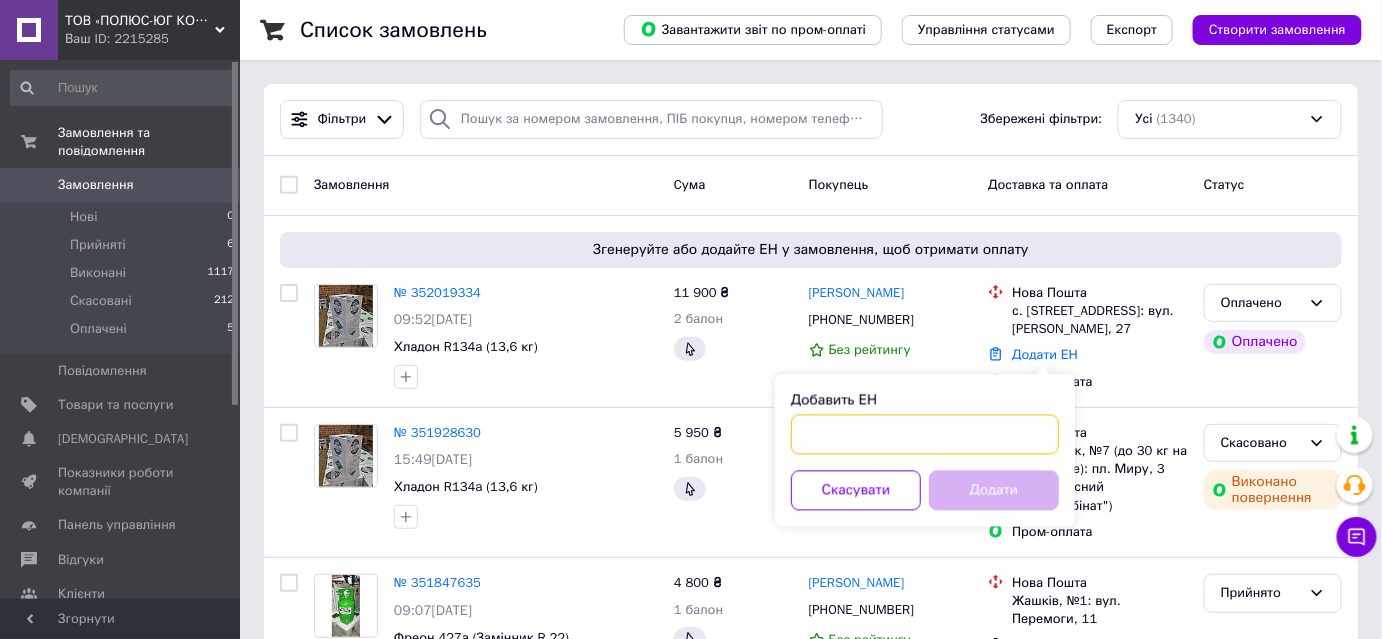 paste on "20451202819974" 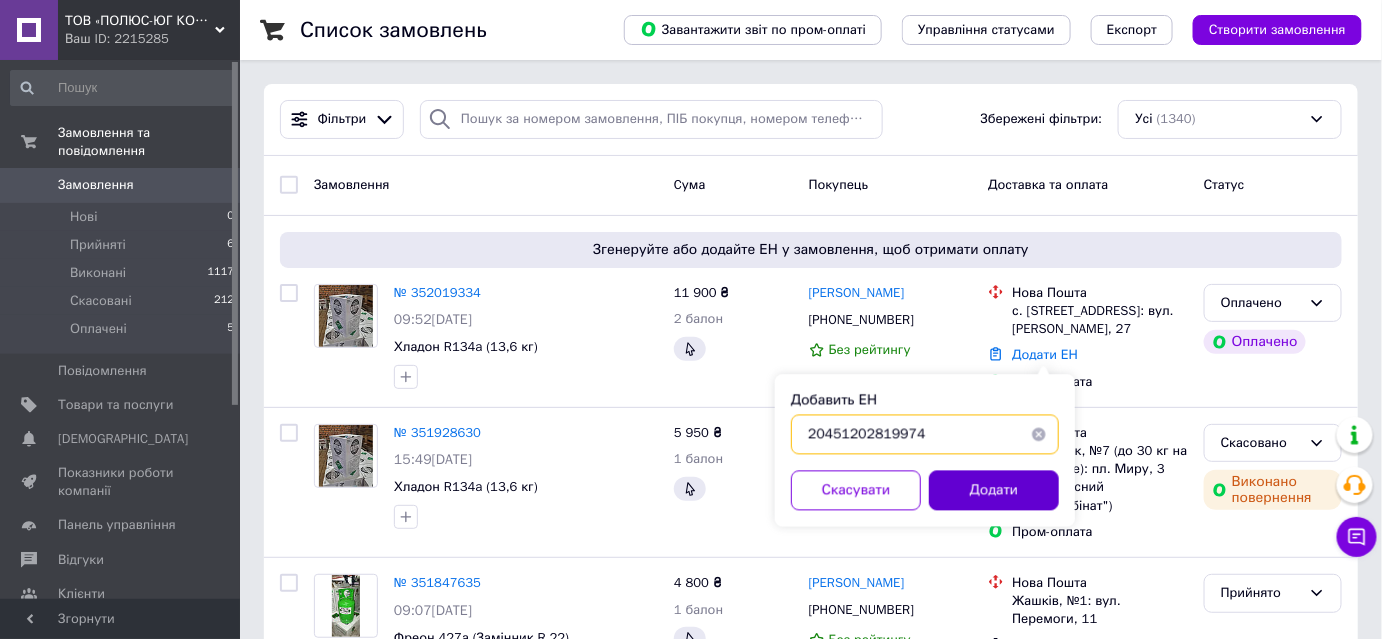 type on "20451202819974" 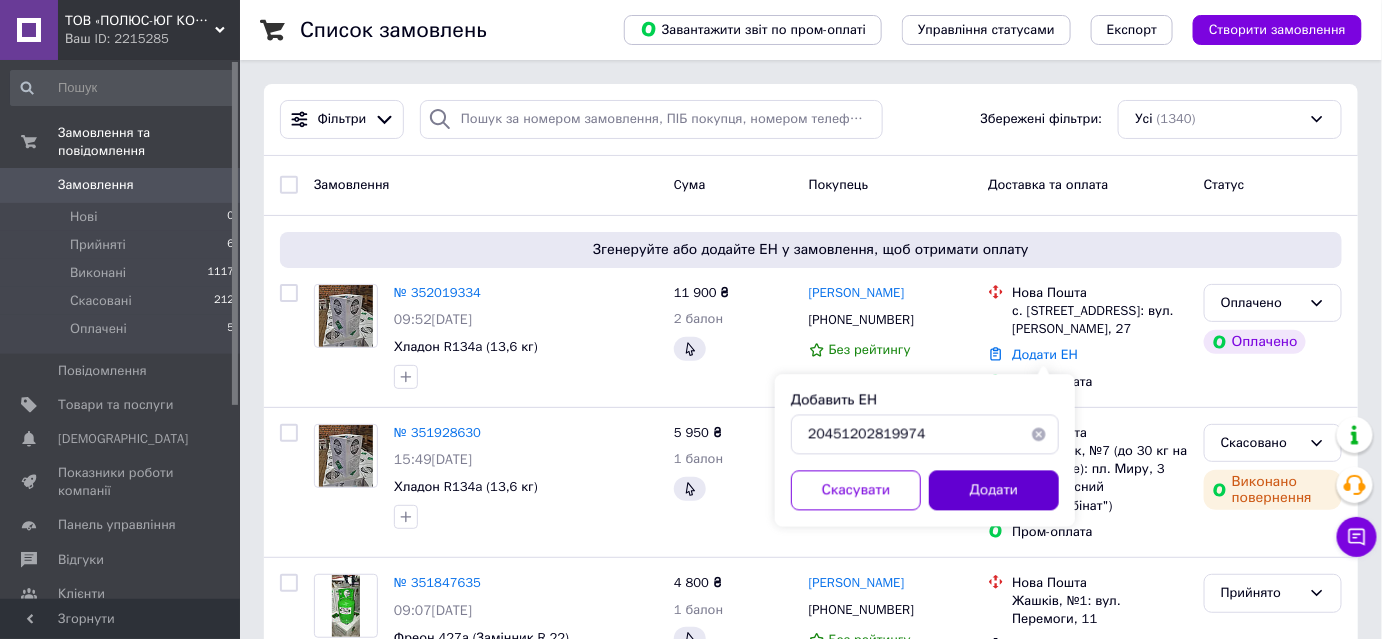 click on "Додати" at bounding box center [994, 491] 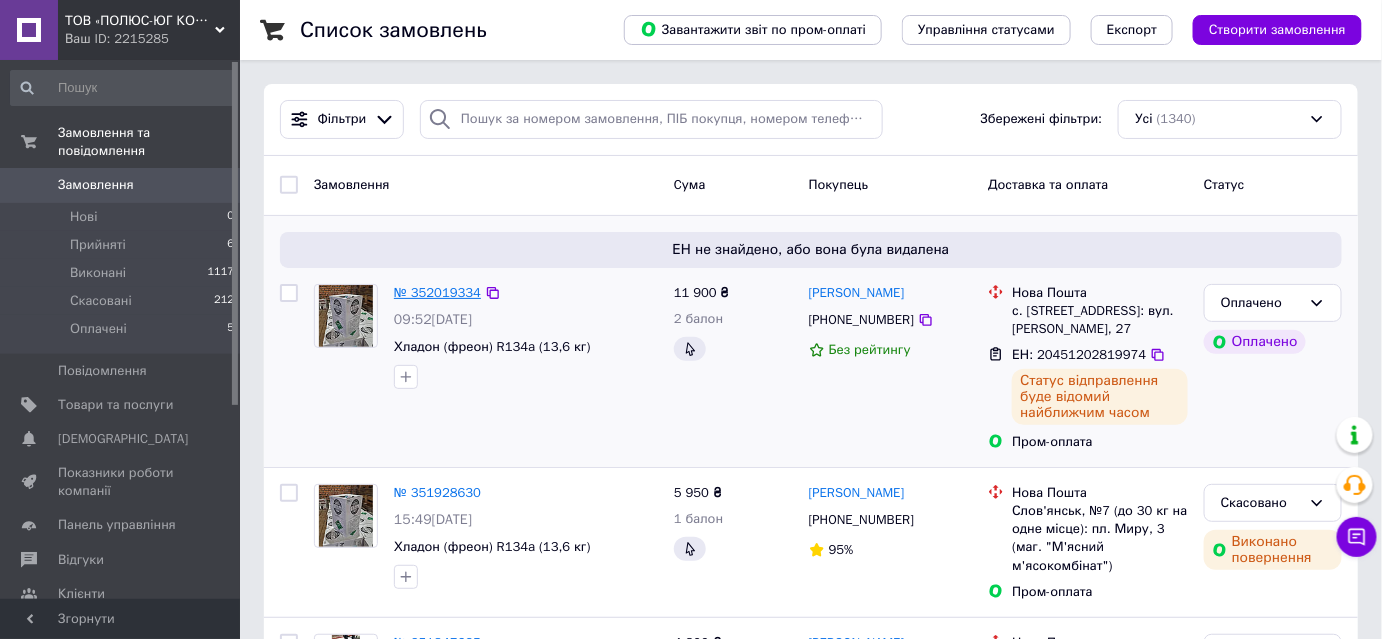 click on "№ 352019334" at bounding box center [437, 292] 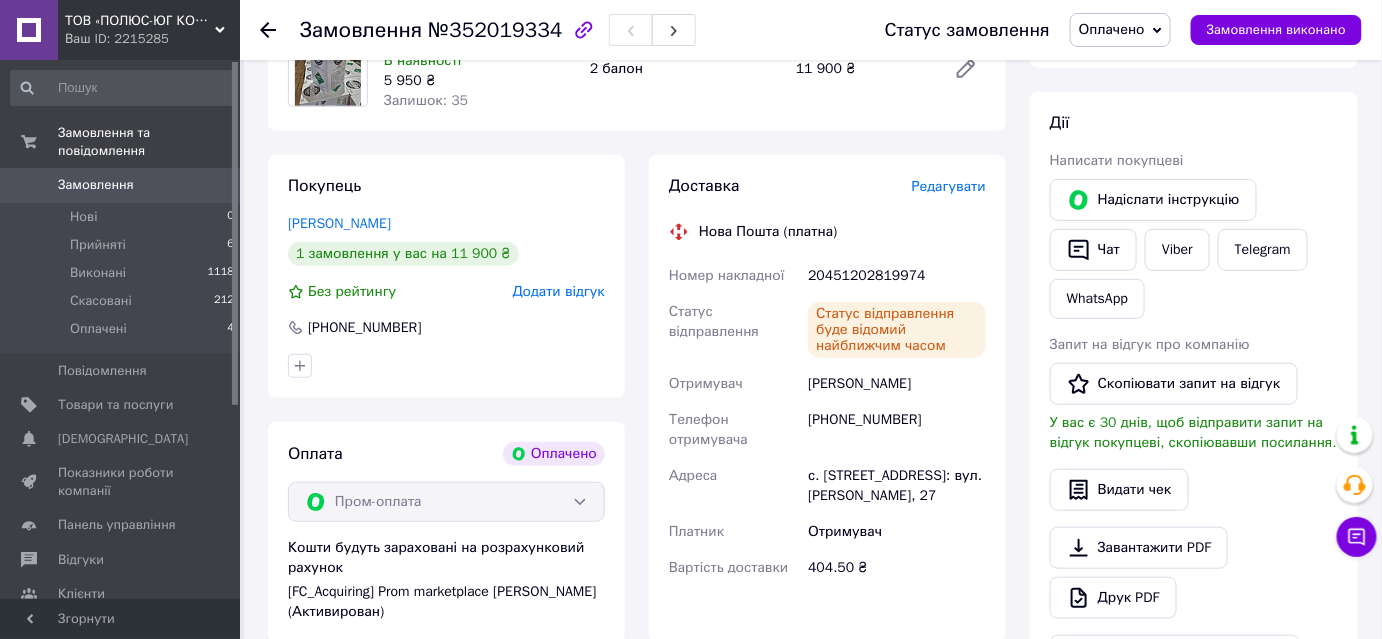 scroll, scrollTop: 363, scrollLeft: 0, axis: vertical 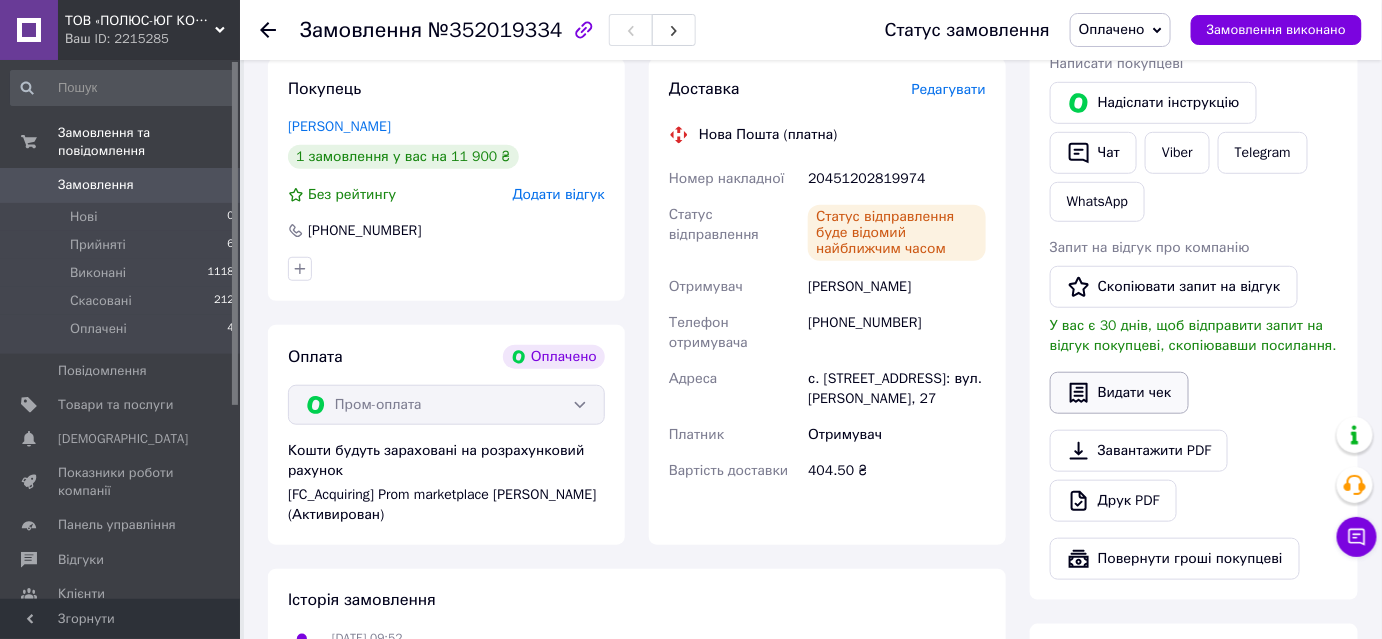 click on "Видати чек" at bounding box center (1119, 393) 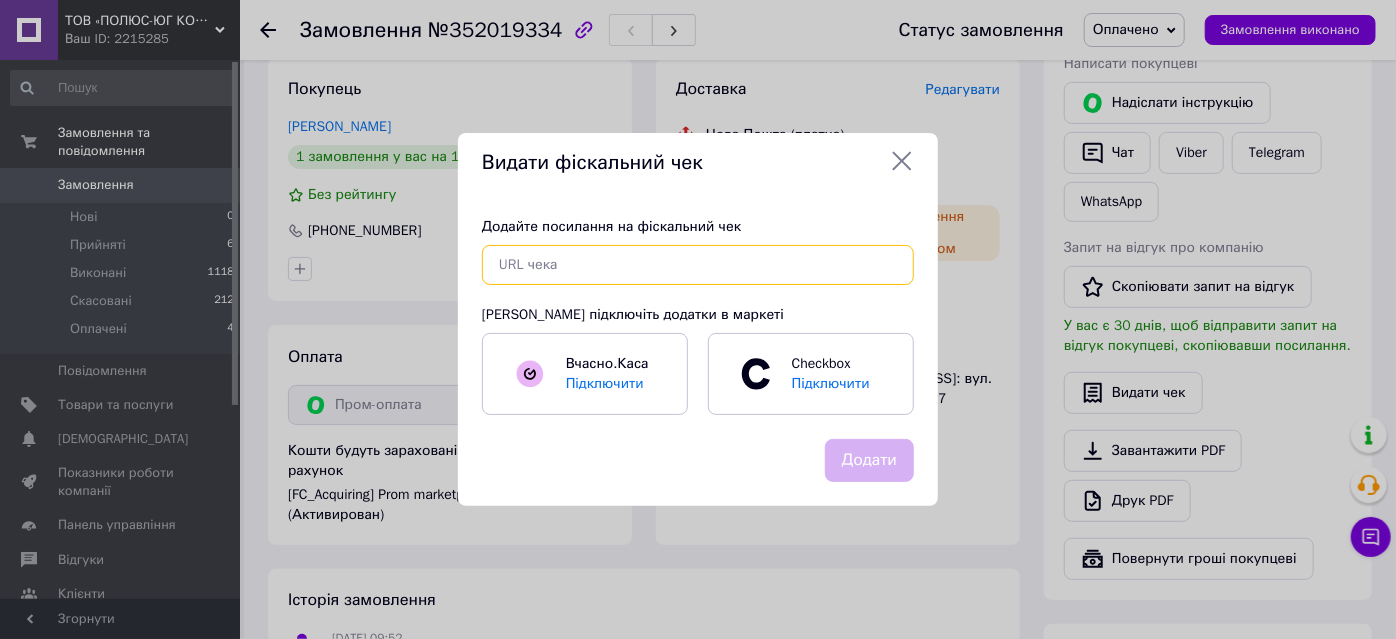 click at bounding box center [698, 265] 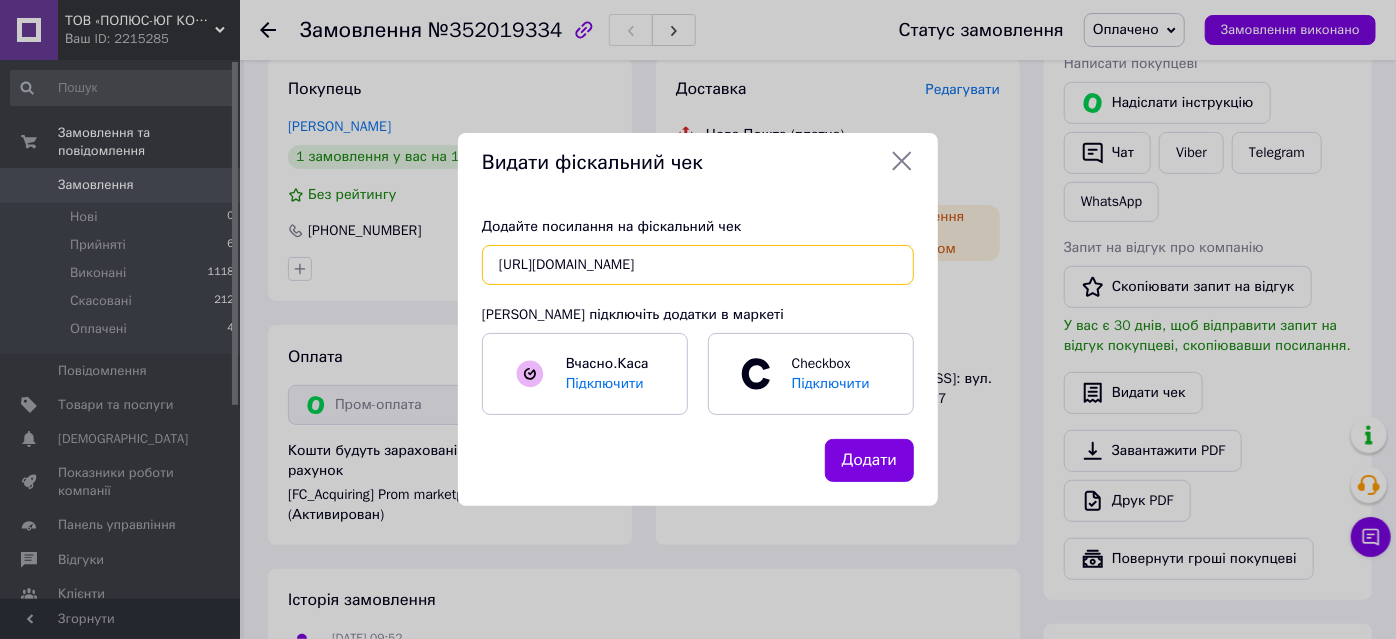 type on "[URL][DOMAIN_NAME]" 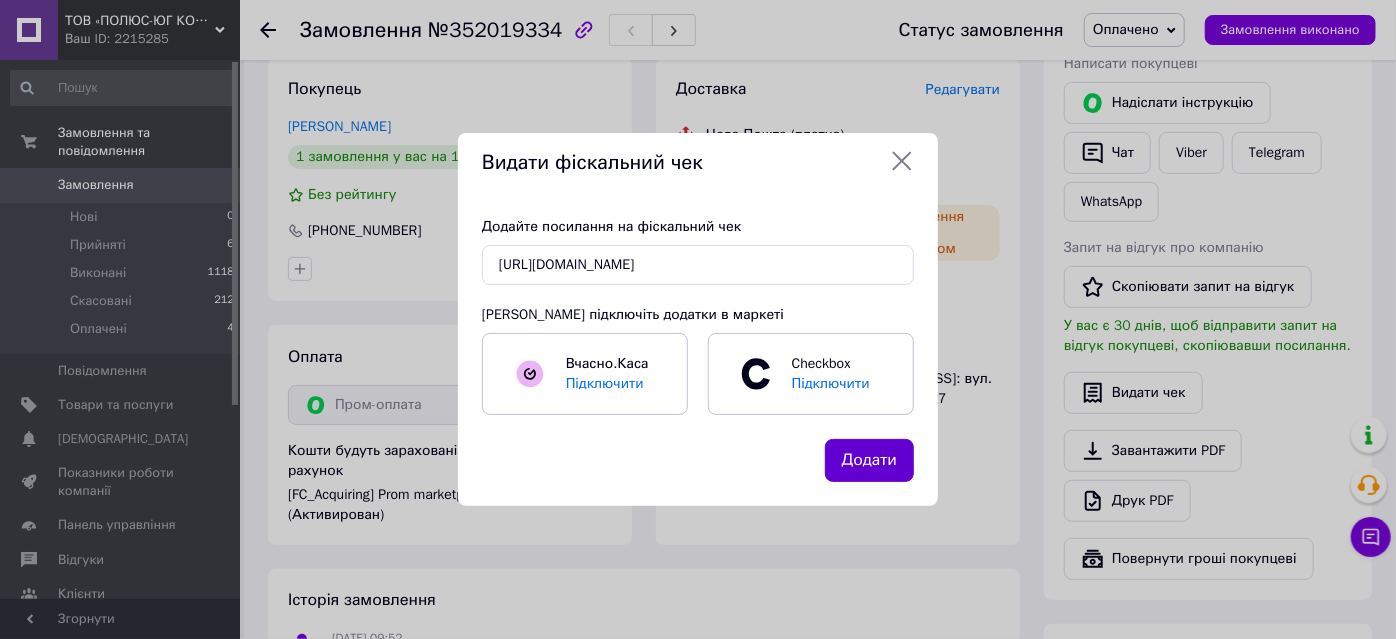 click on "Додати" at bounding box center [869, 460] 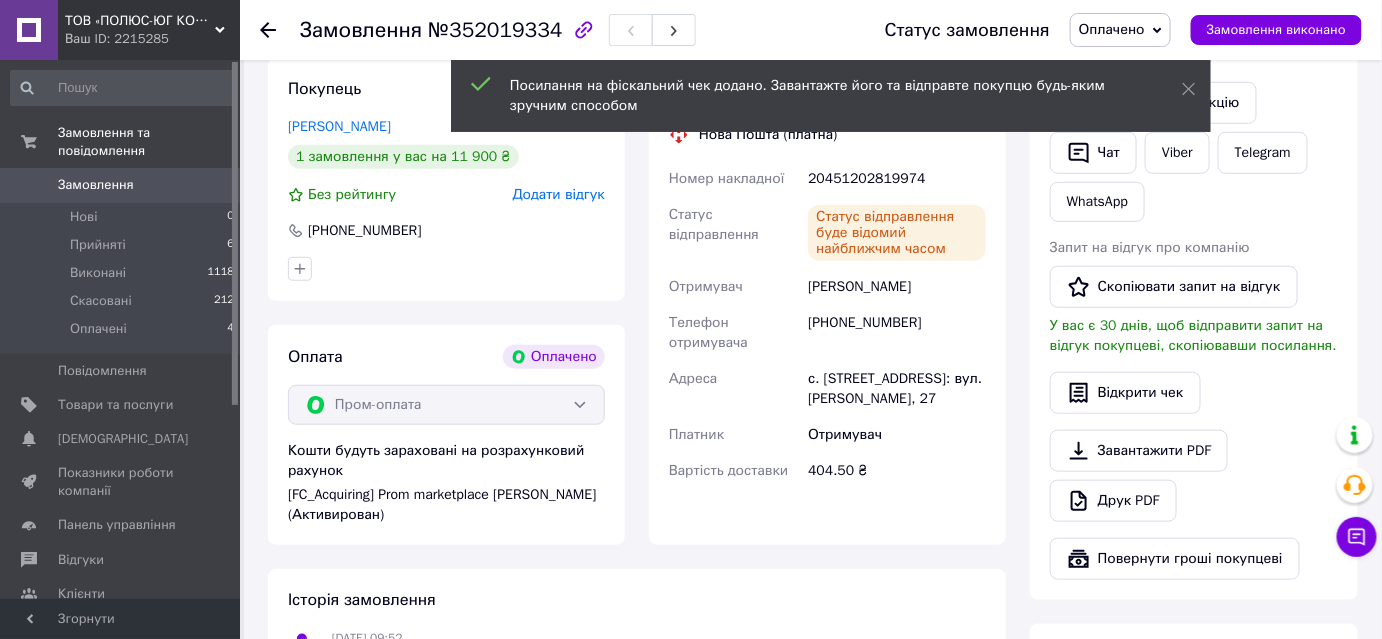 click 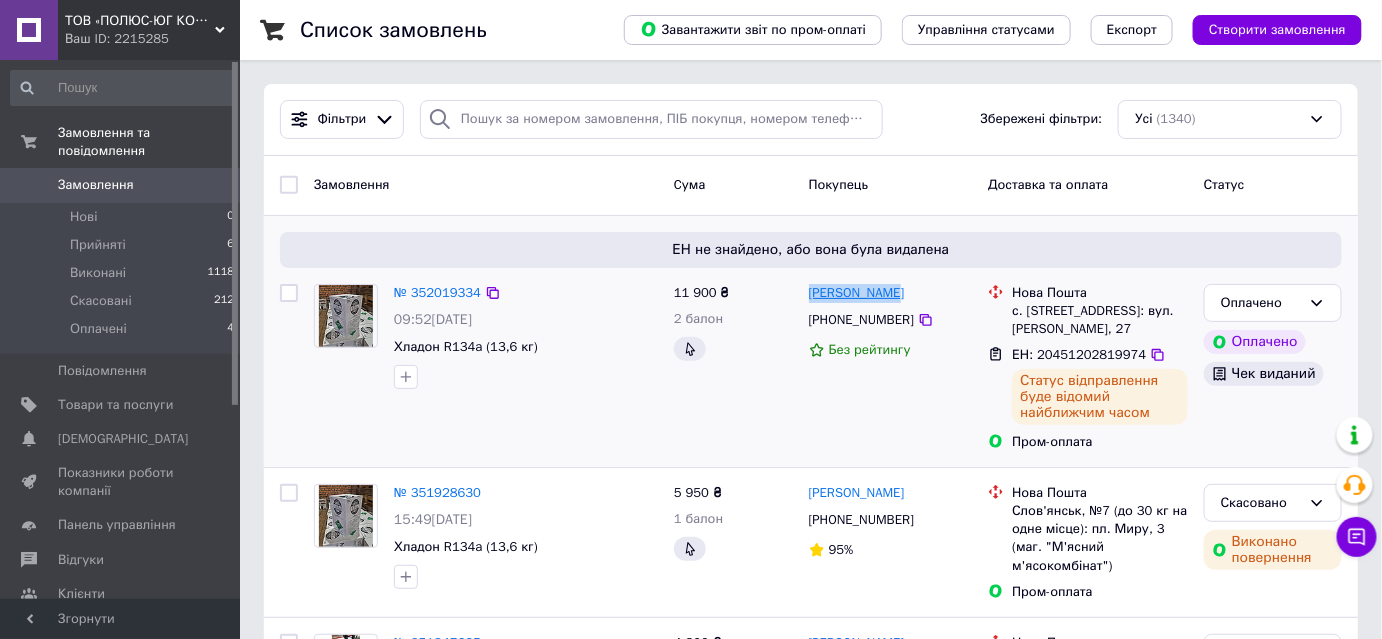 drag, startPoint x: 892, startPoint y: 295, endPoint x: 810, endPoint y: 295, distance: 82 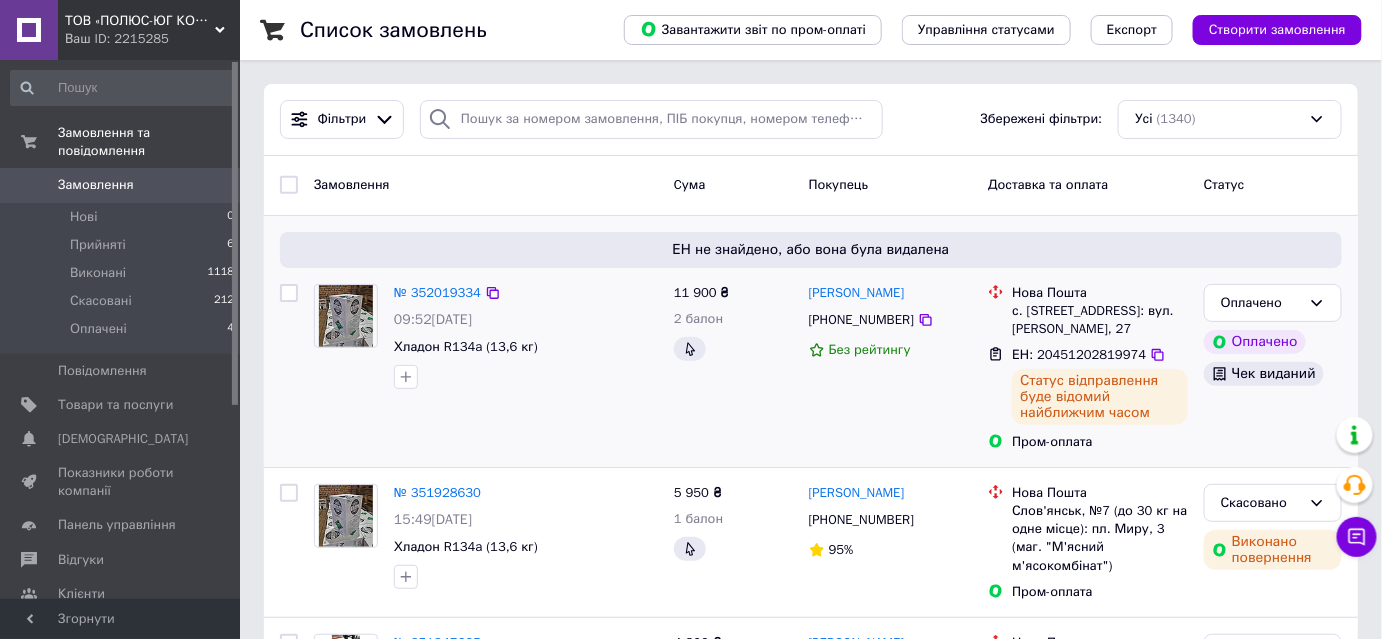 click at bounding box center (526, 377) 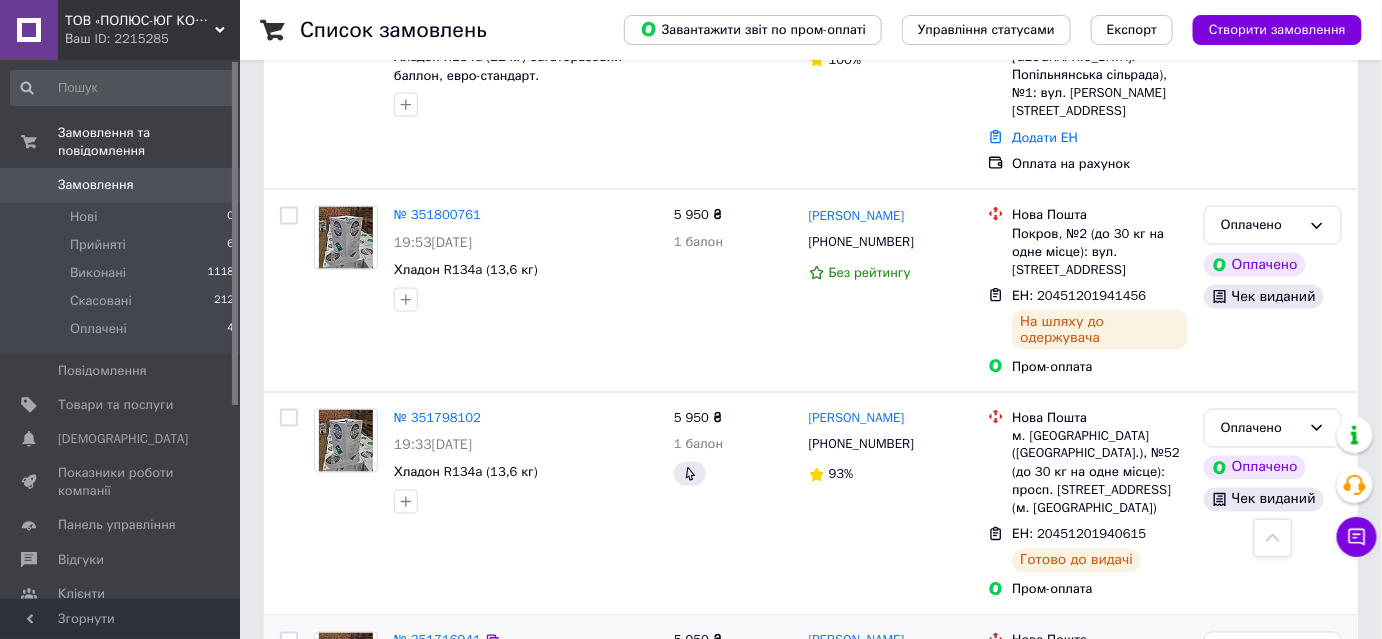 scroll, scrollTop: 727, scrollLeft: 0, axis: vertical 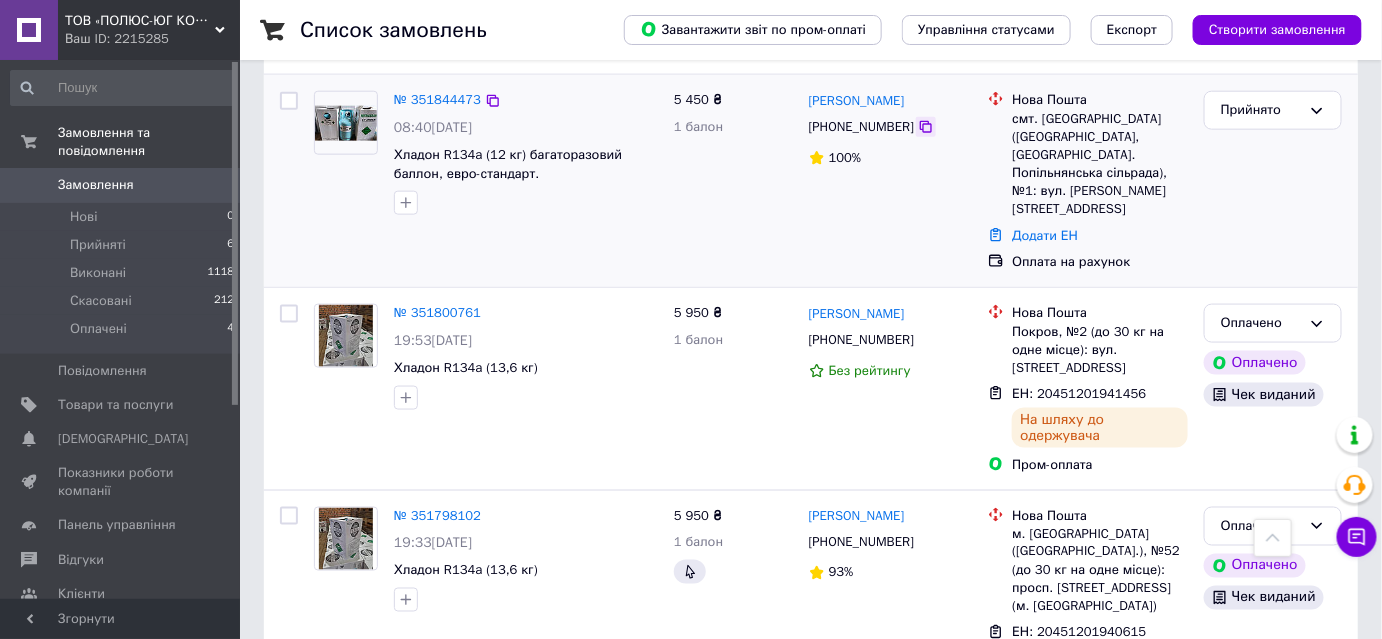 click 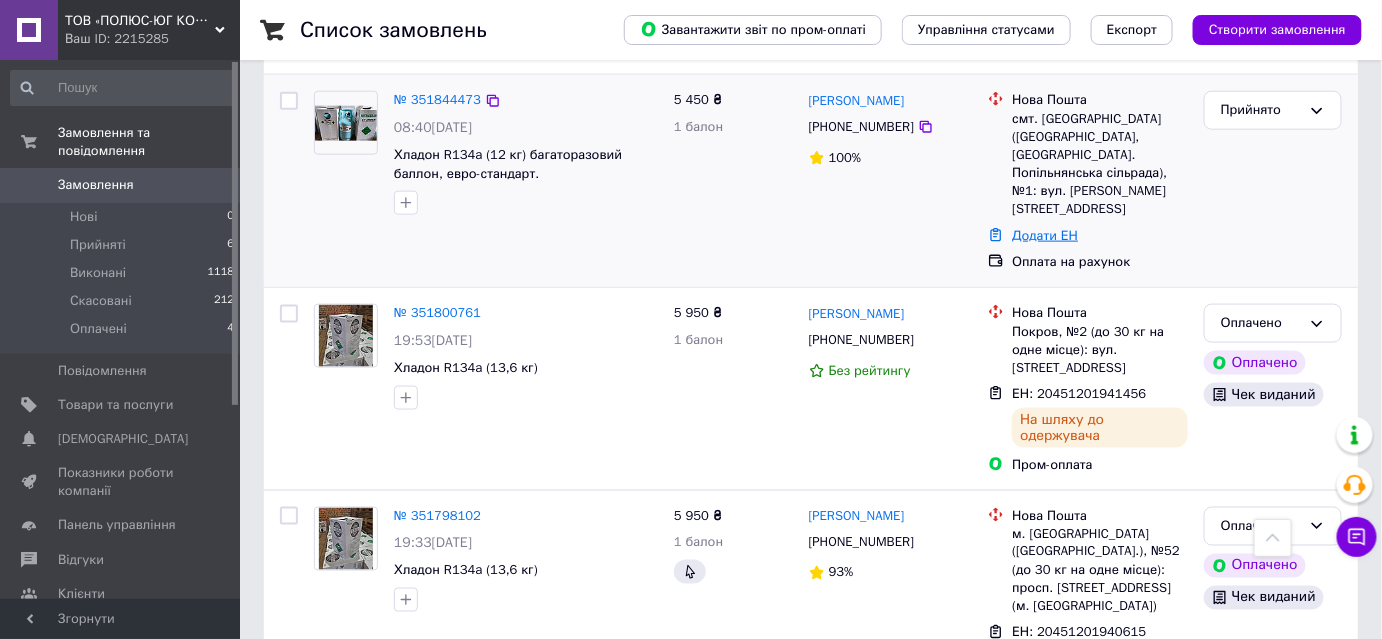 click on "Додати ЕН" at bounding box center [1045, 235] 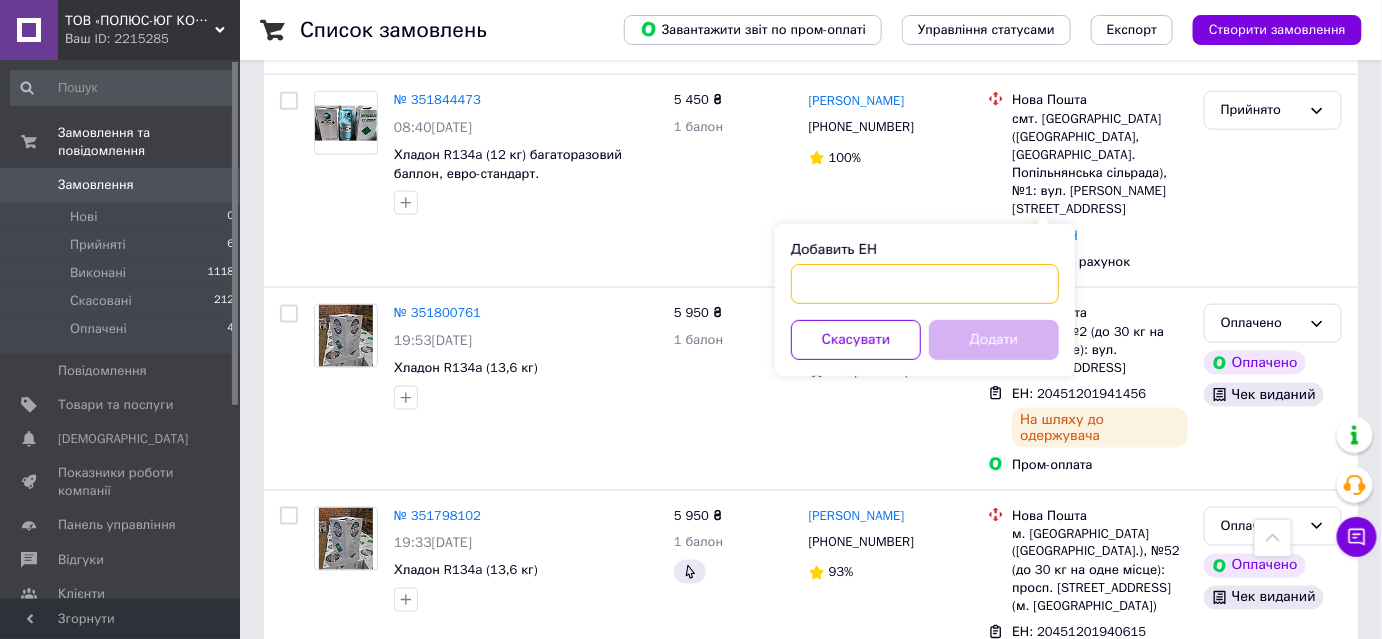 click on "Добавить ЕН" at bounding box center [925, 284] 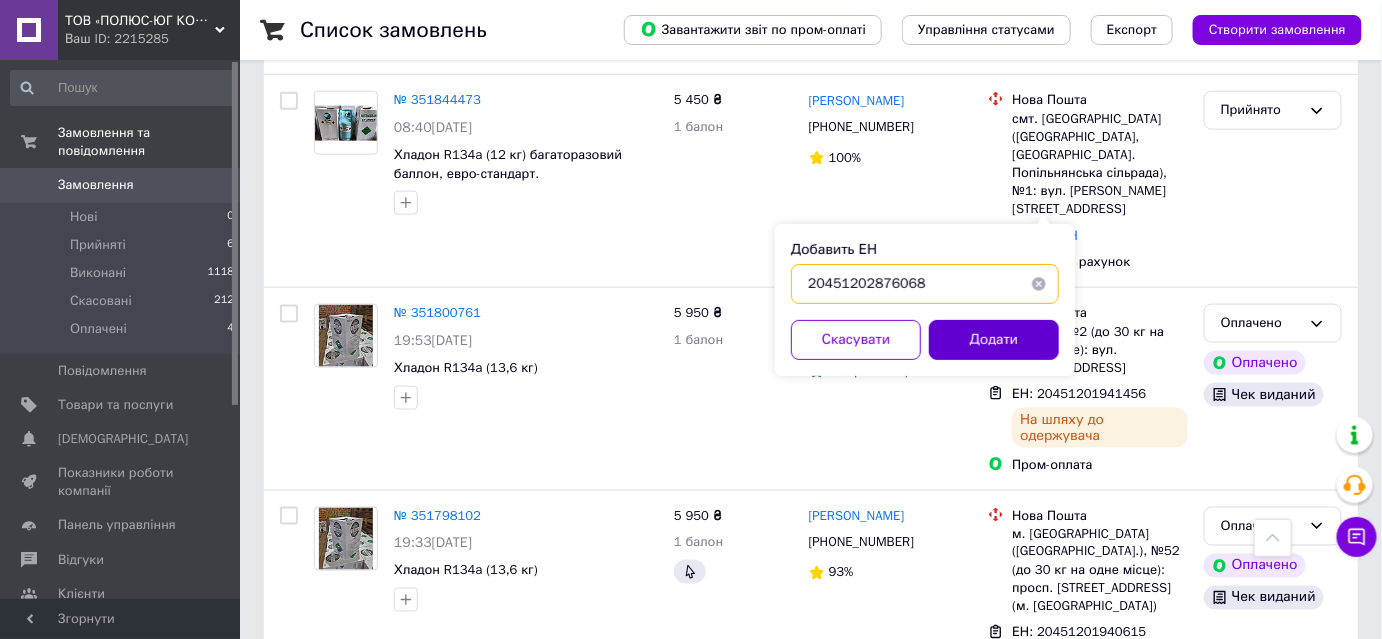 type on "20451202876068" 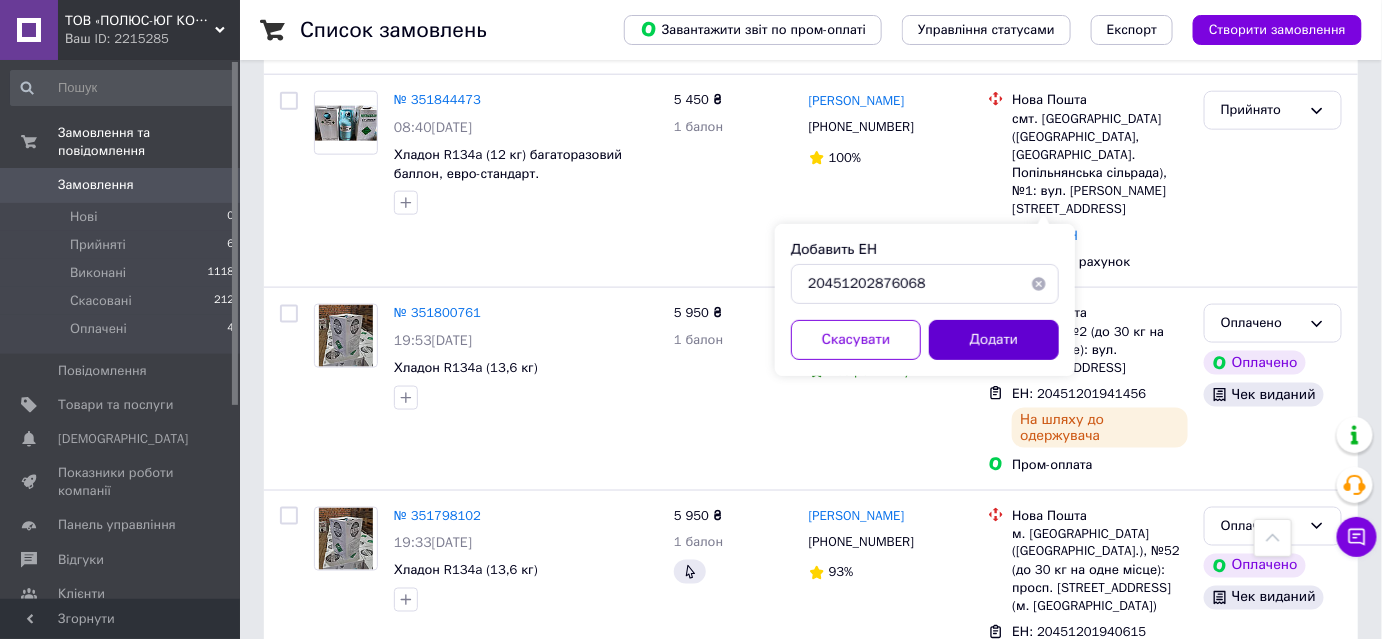 click on "Додати" at bounding box center [994, 340] 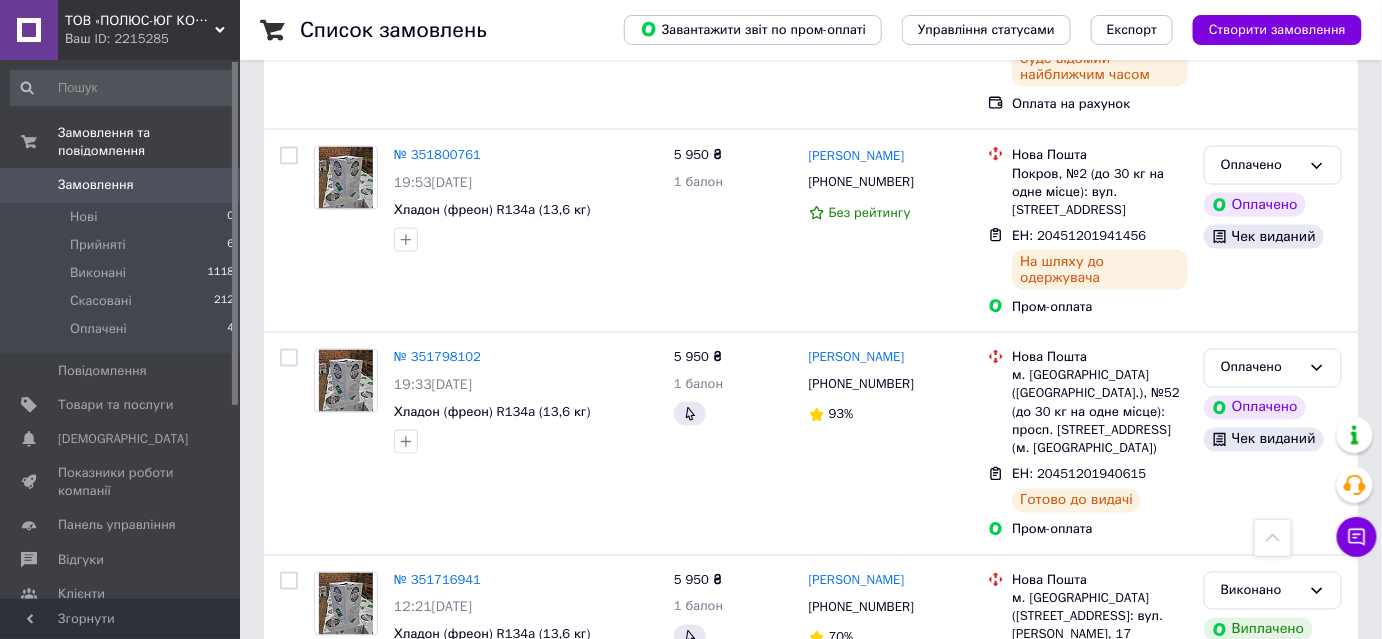 scroll, scrollTop: 909, scrollLeft: 0, axis: vertical 